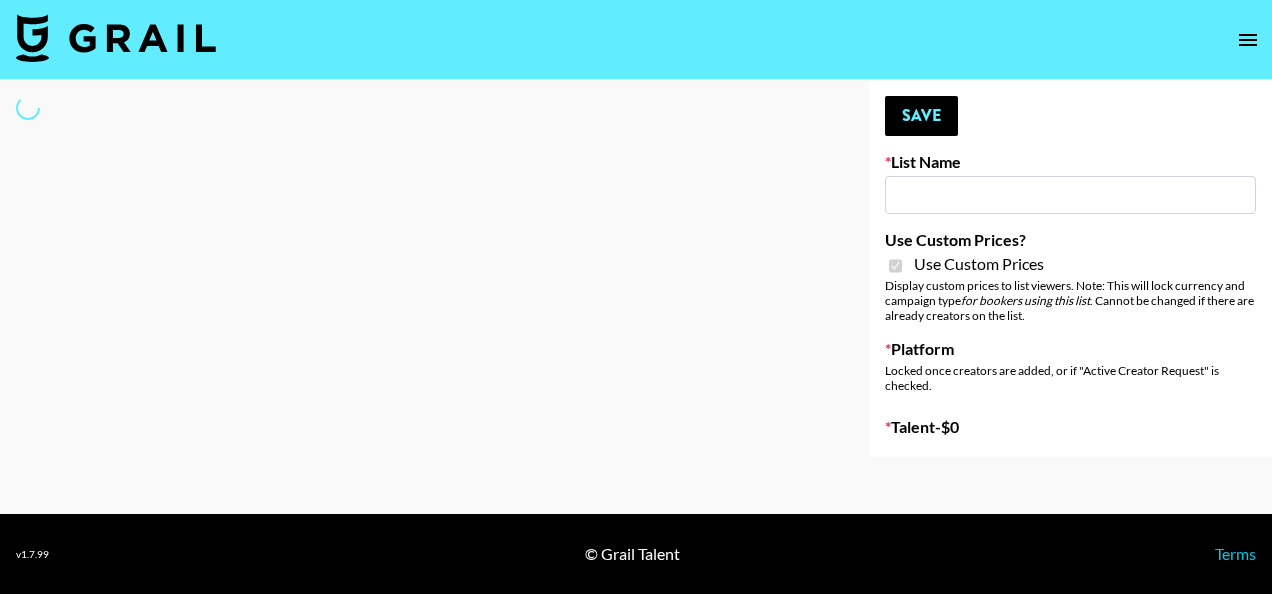 type on "Some By Mi (8th Aug)" 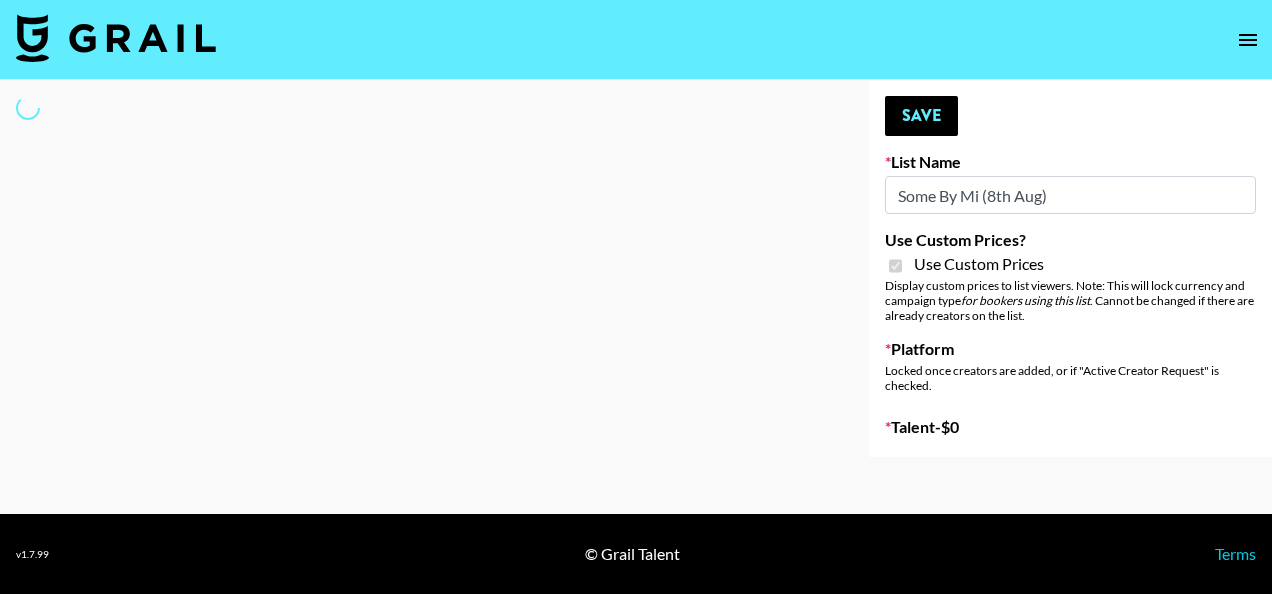 select on "Brand" 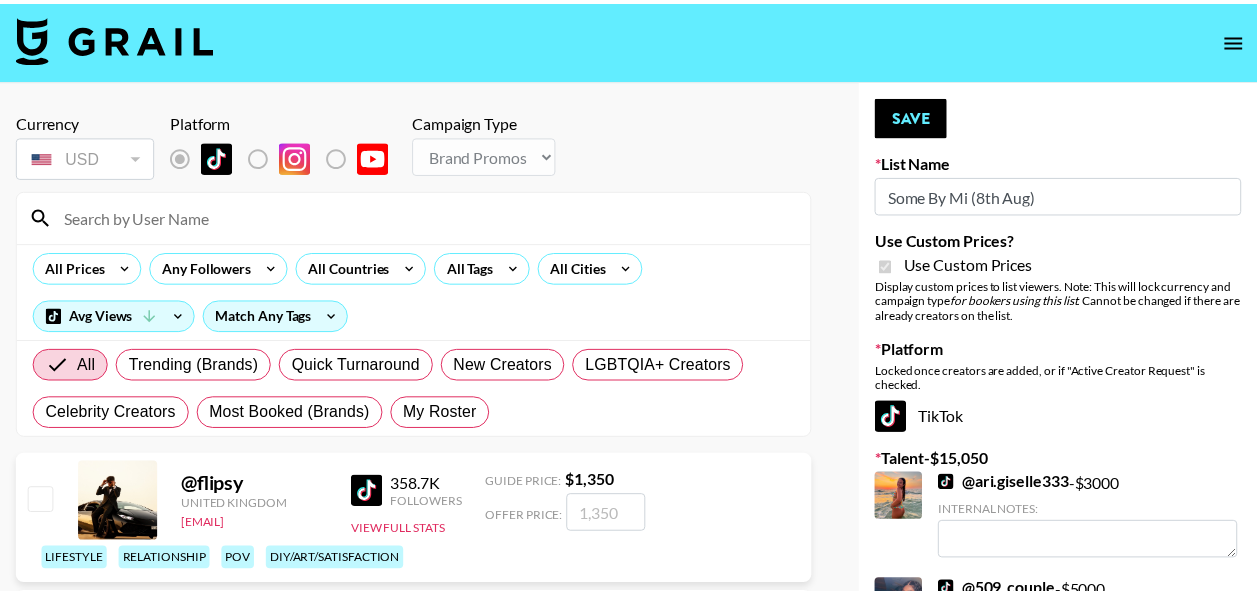 scroll, scrollTop: 0, scrollLeft: 0, axis: both 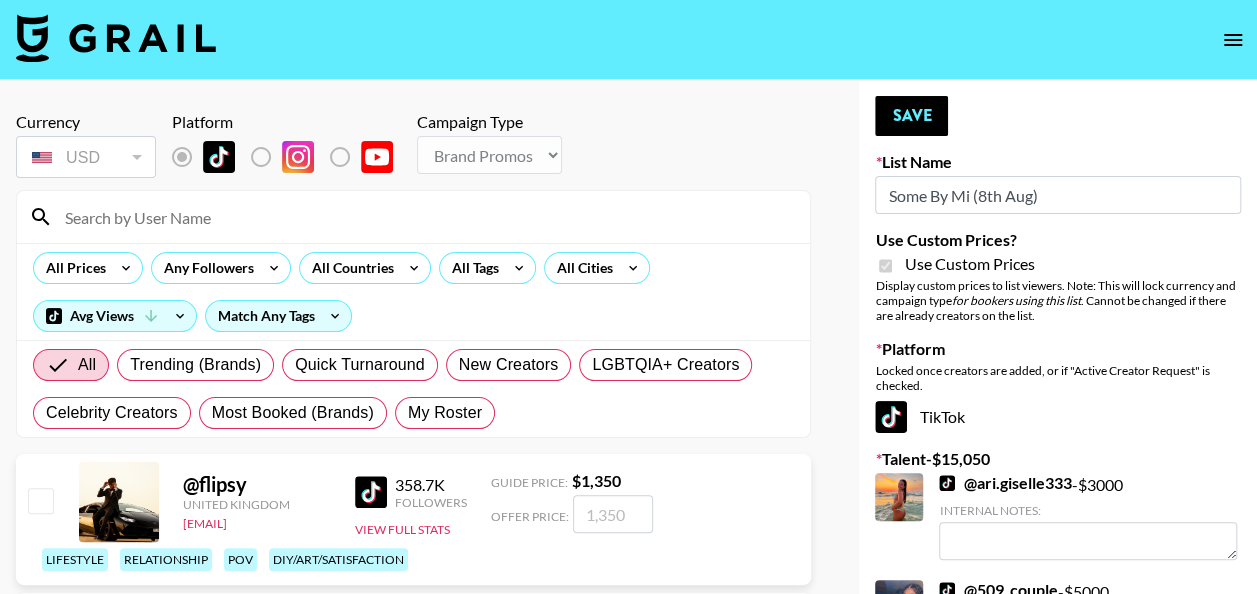 click at bounding box center [425, 217] 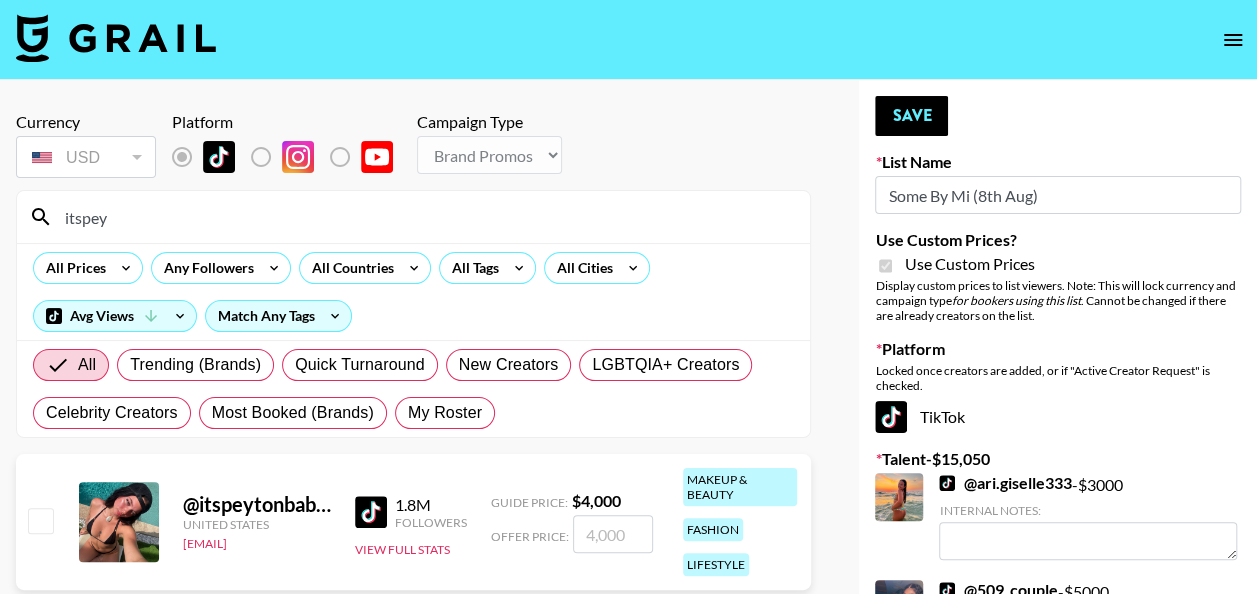 type on "itspey" 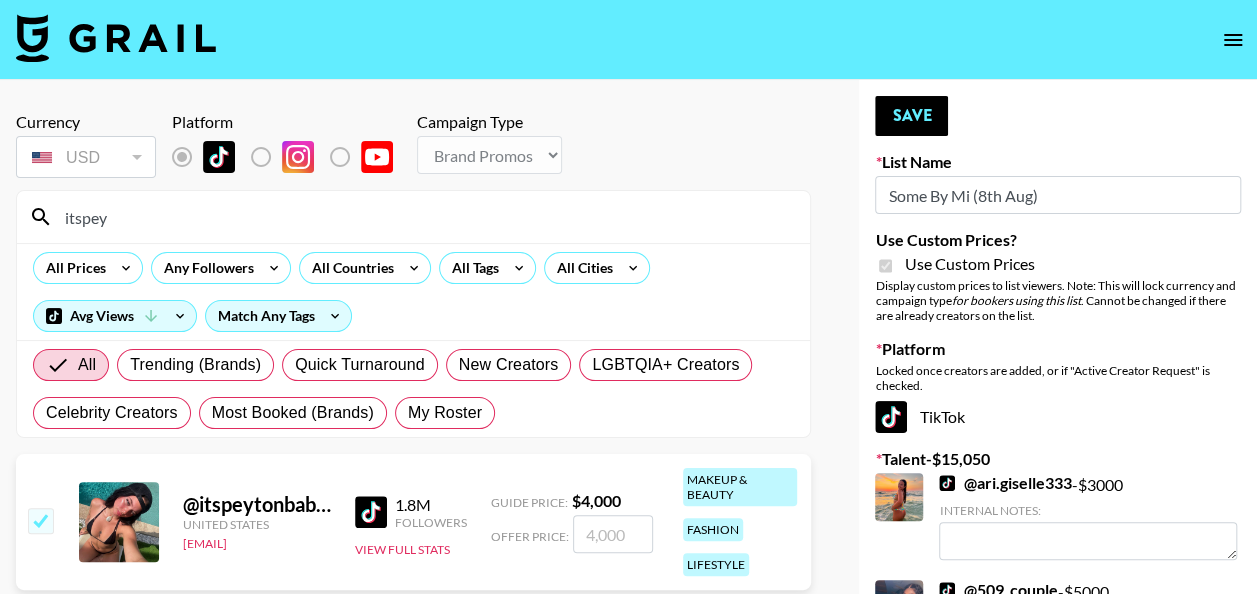 type on "4" 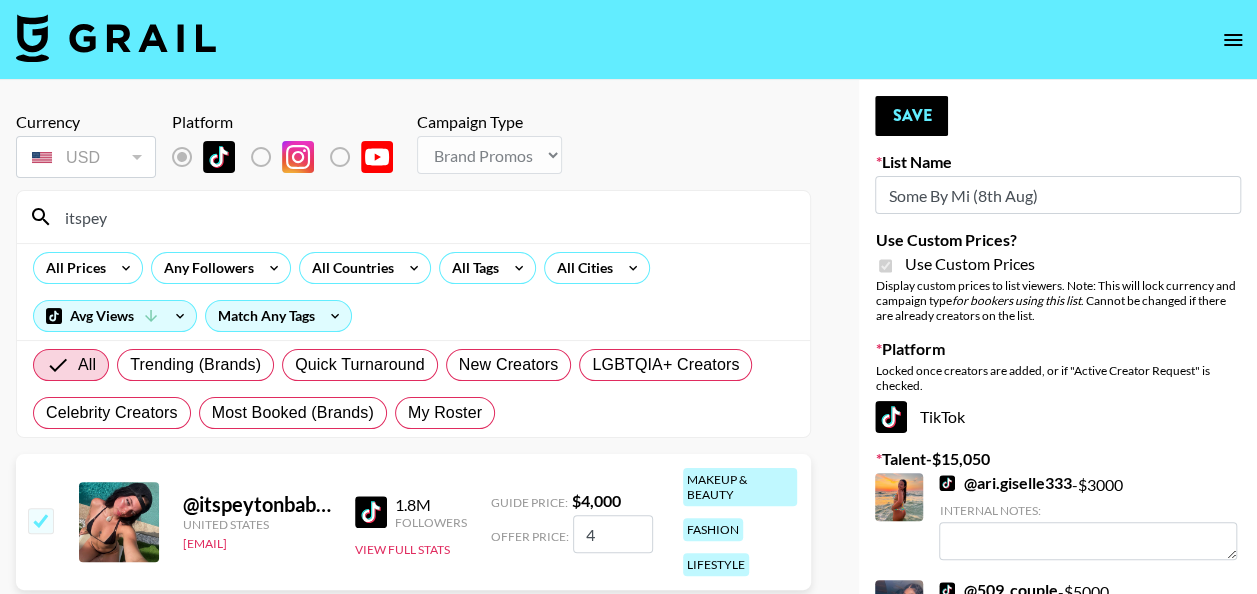 checkbox on "true" 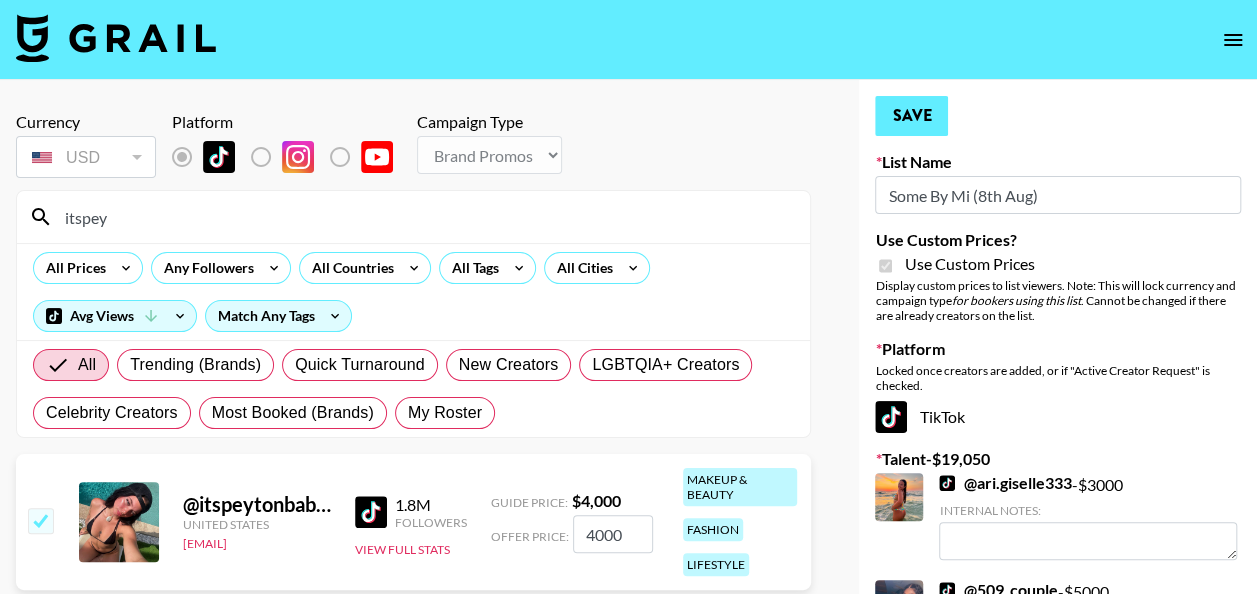 type on "4000" 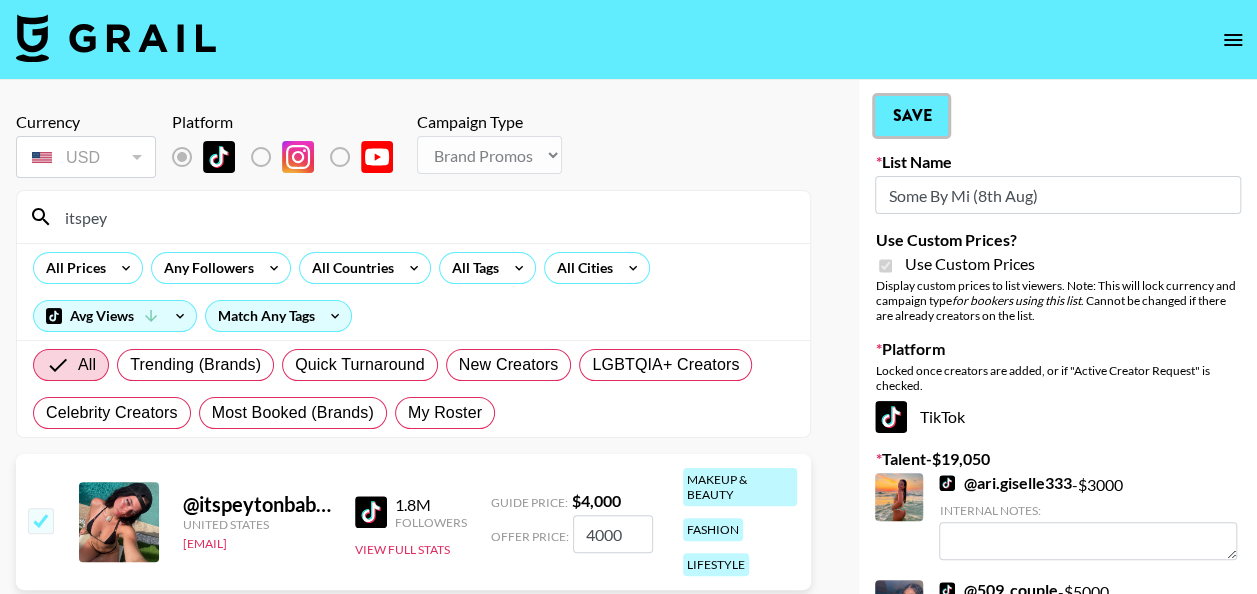 click on "Save" at bounding box center [911, 116] 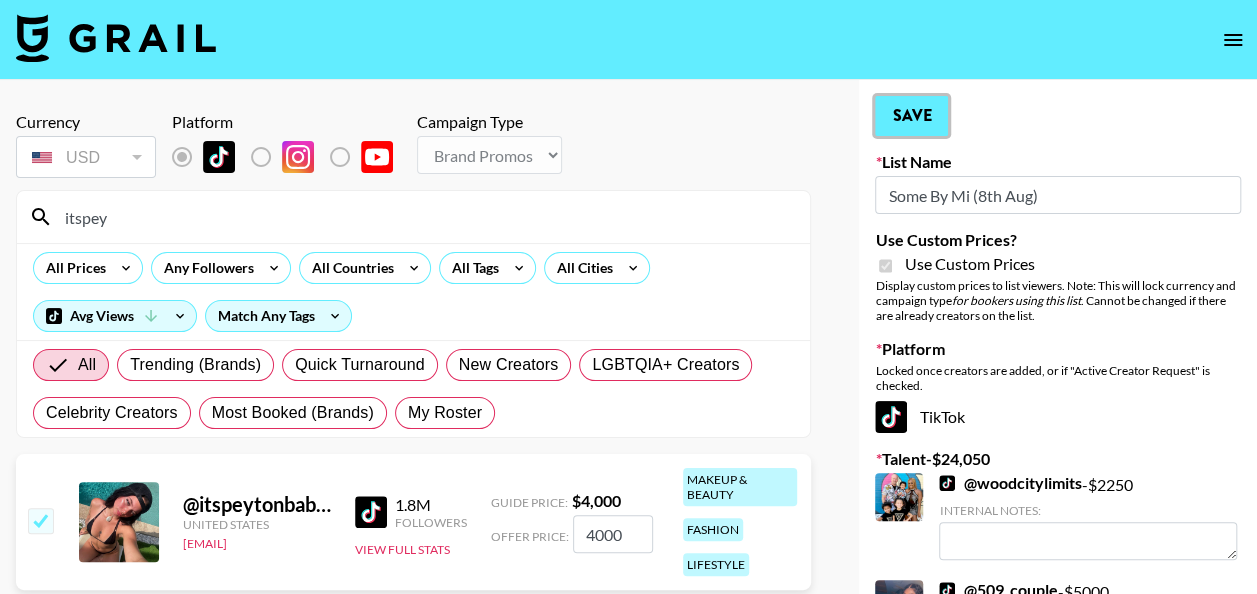 click on "Save" at bounding box center (911, 116) 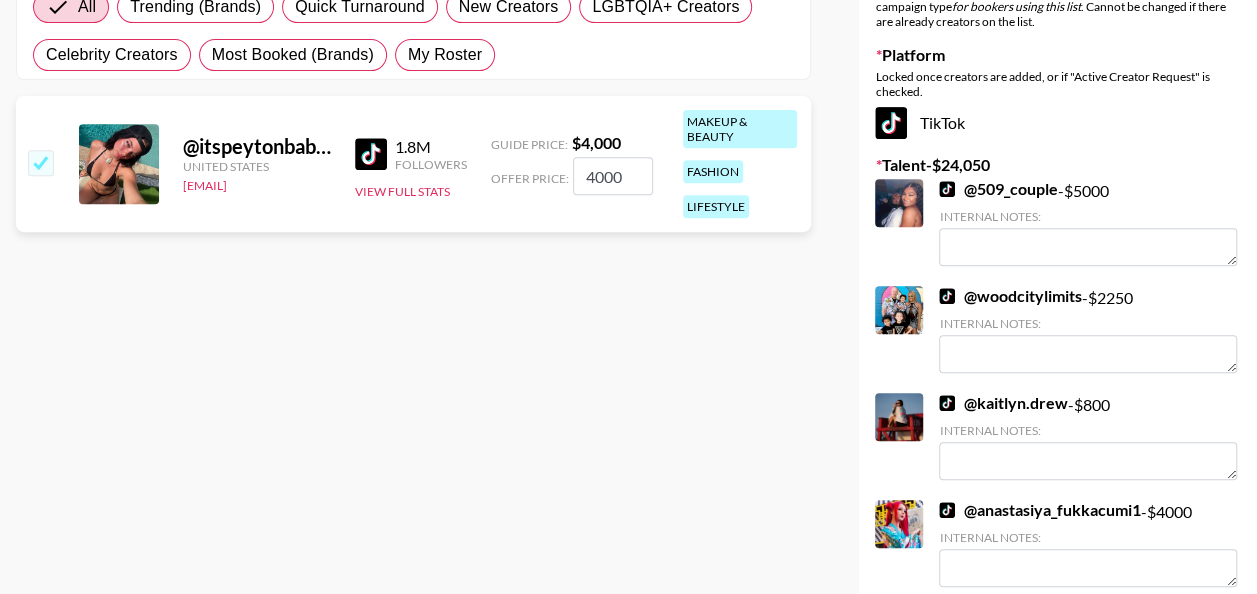 scroll, scrollTop: 0, scrollLeft: 0, axis: both 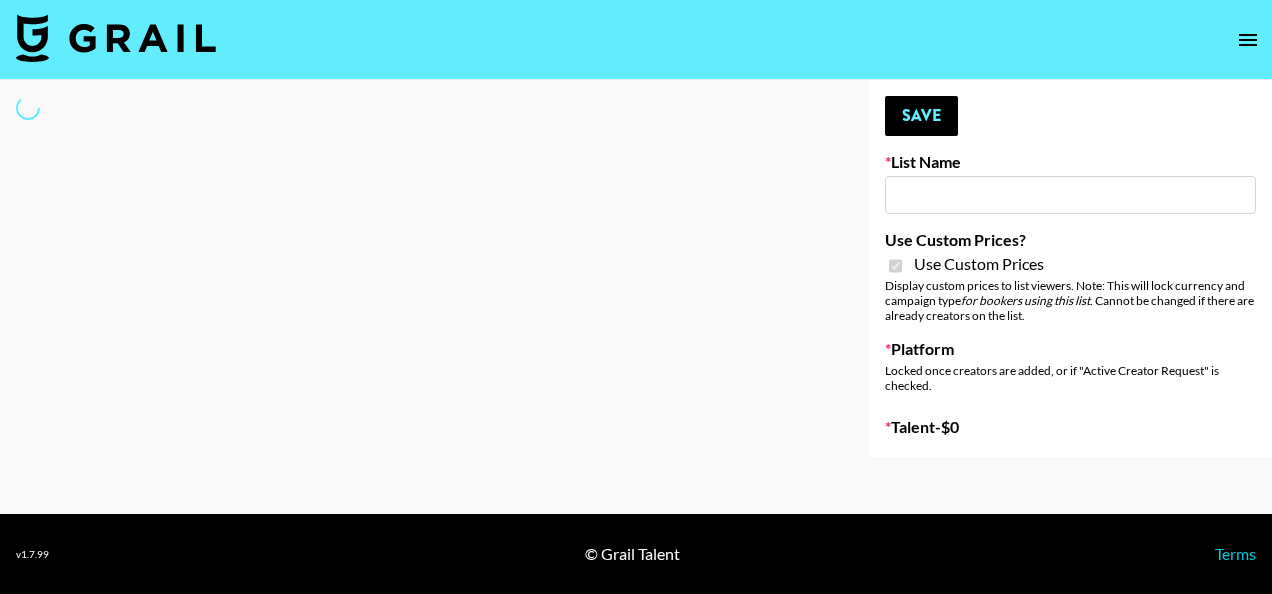 type on "[PRODUCT] ([DAY] [MONTH])" 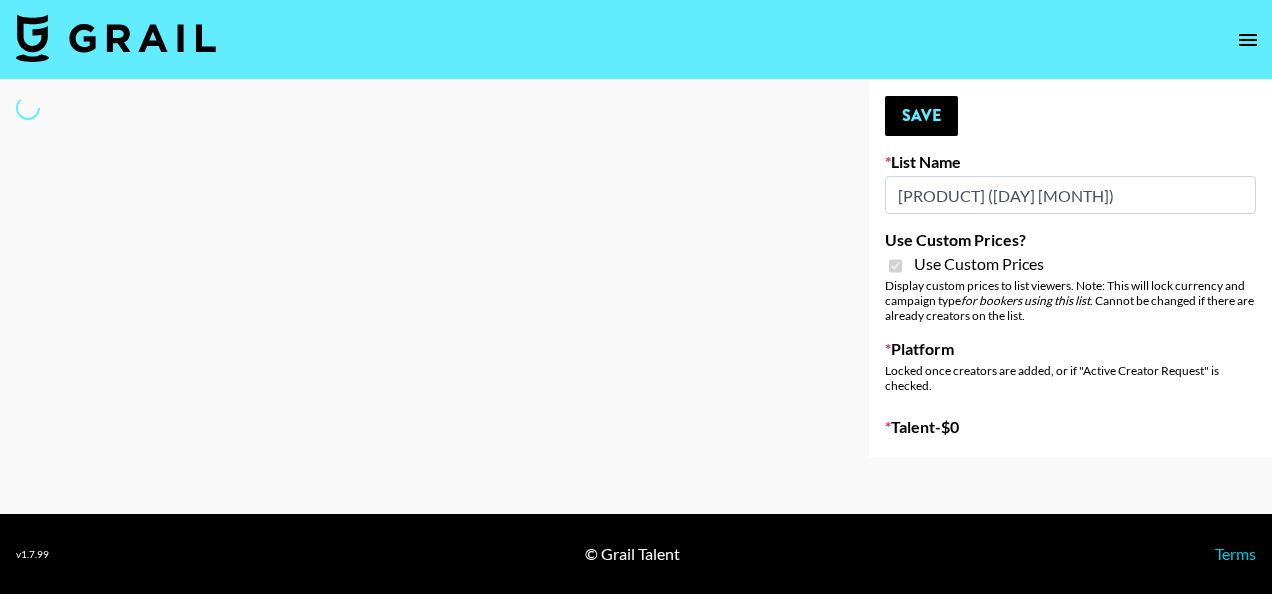select on "Brand" 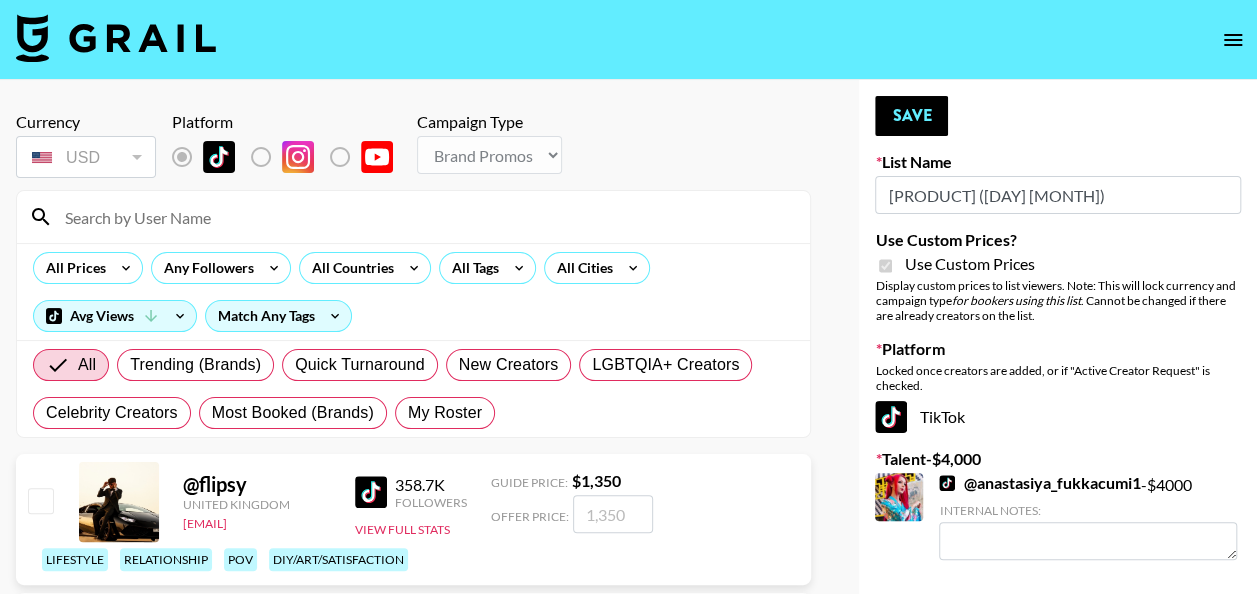 click at bounding box center [425, 217] 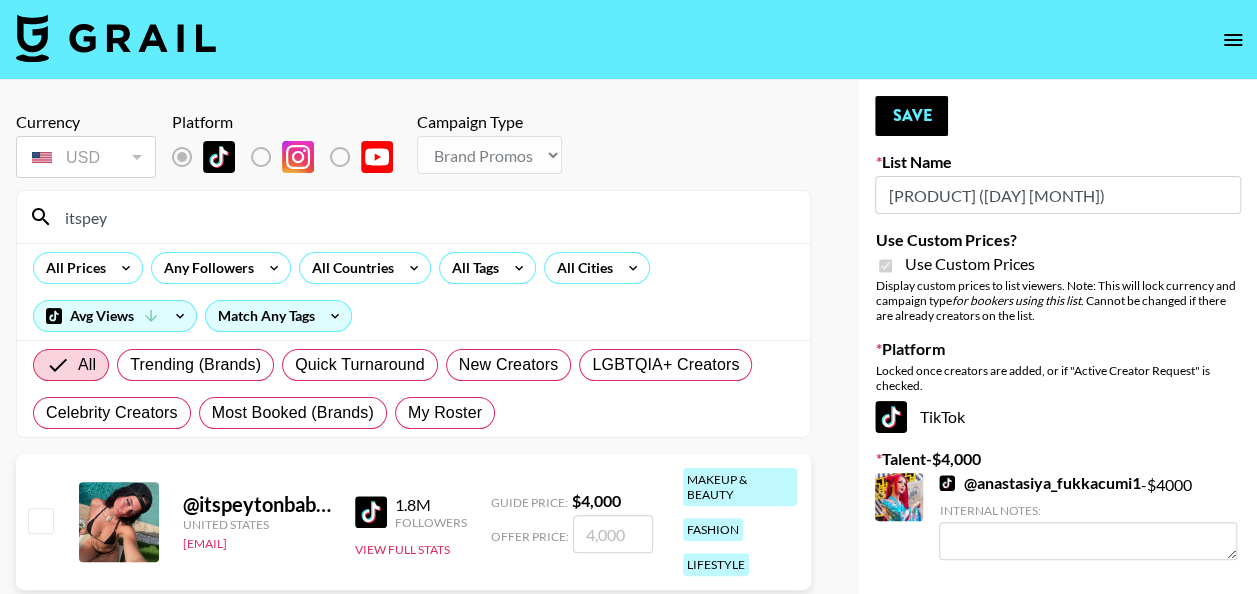 type on "itspey" 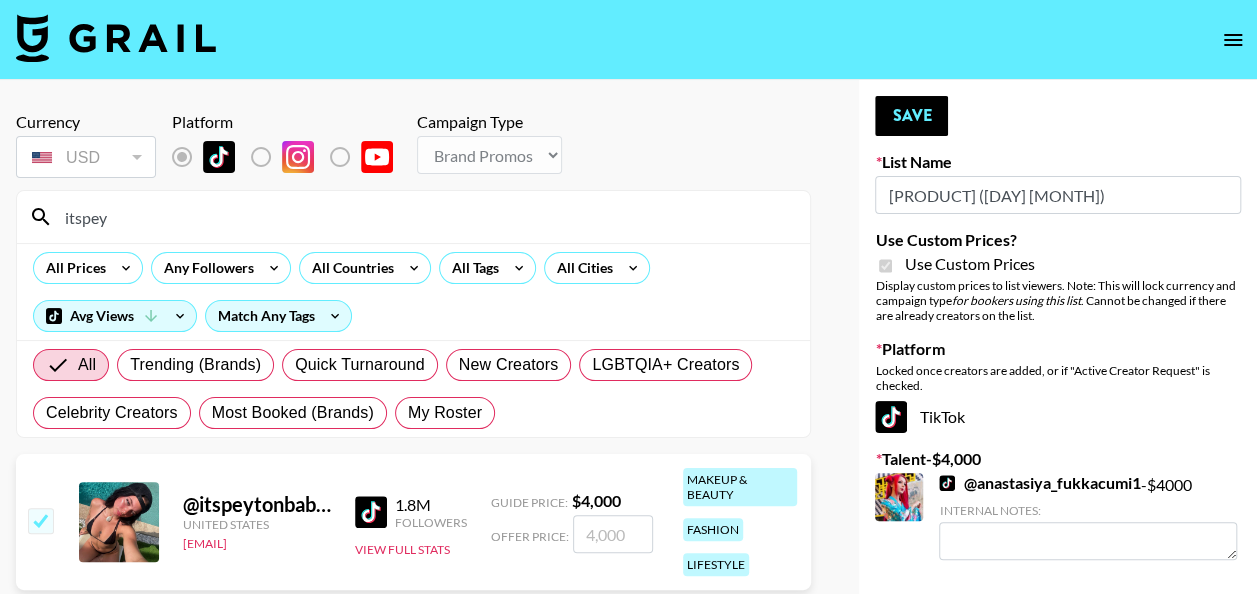 checkbox on "true" 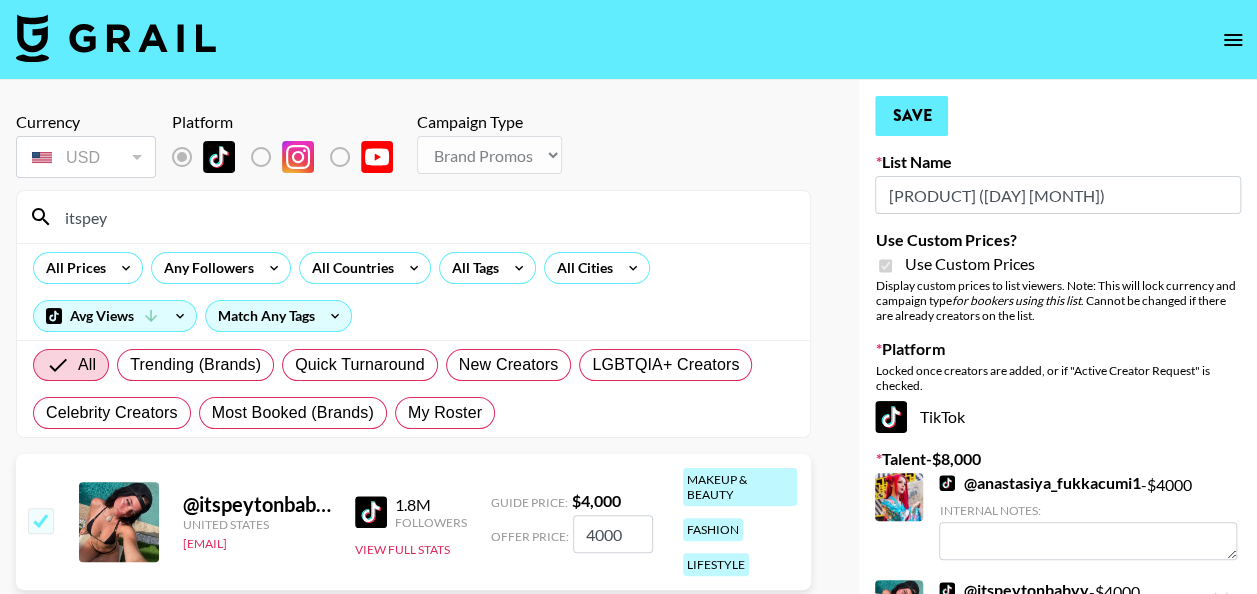 type on "4000" 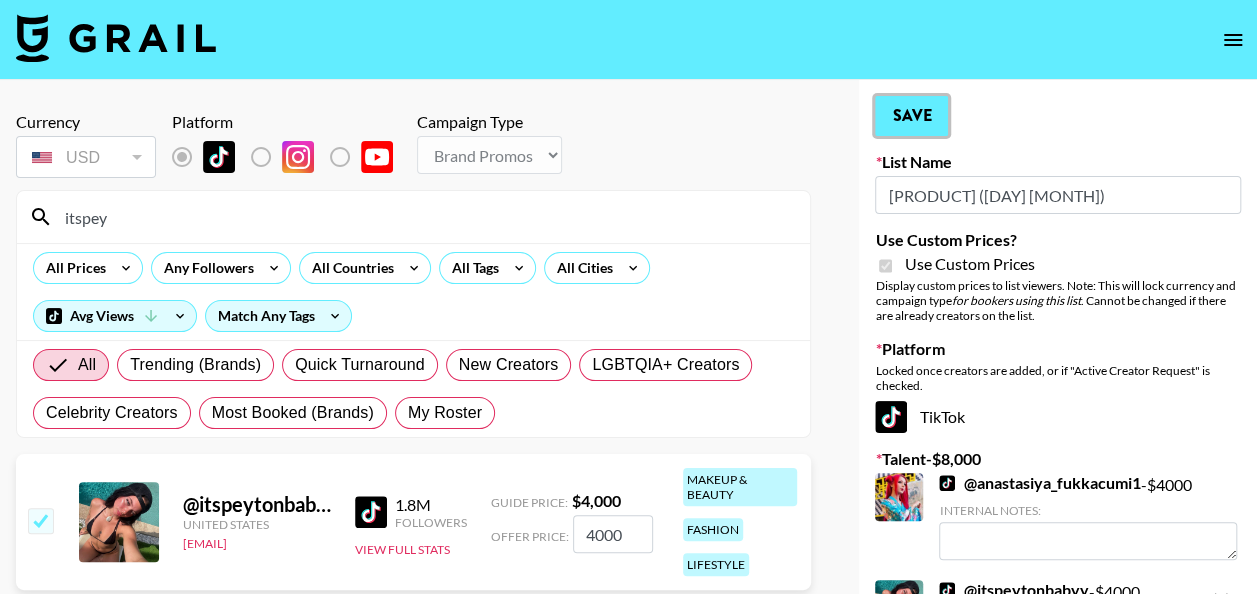 click on "Save" at bounding box center [911, 116] 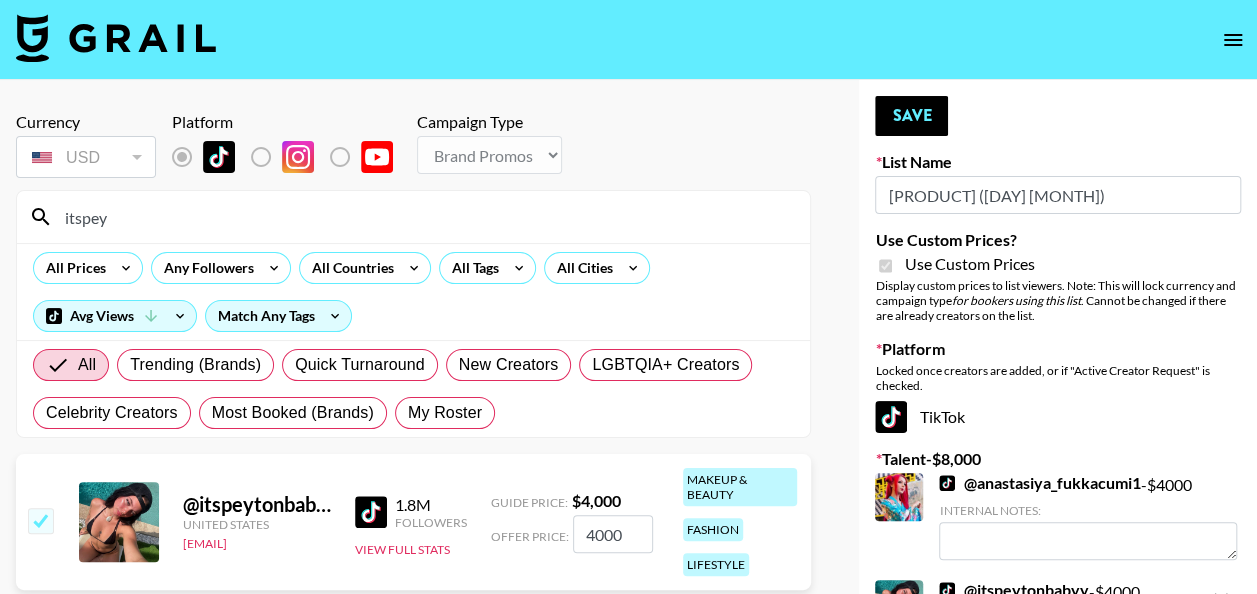 drag, startPoint x: 276, startPoint y: 231, endPoint x: 56, endPoint y: 232, distance: 220.00227 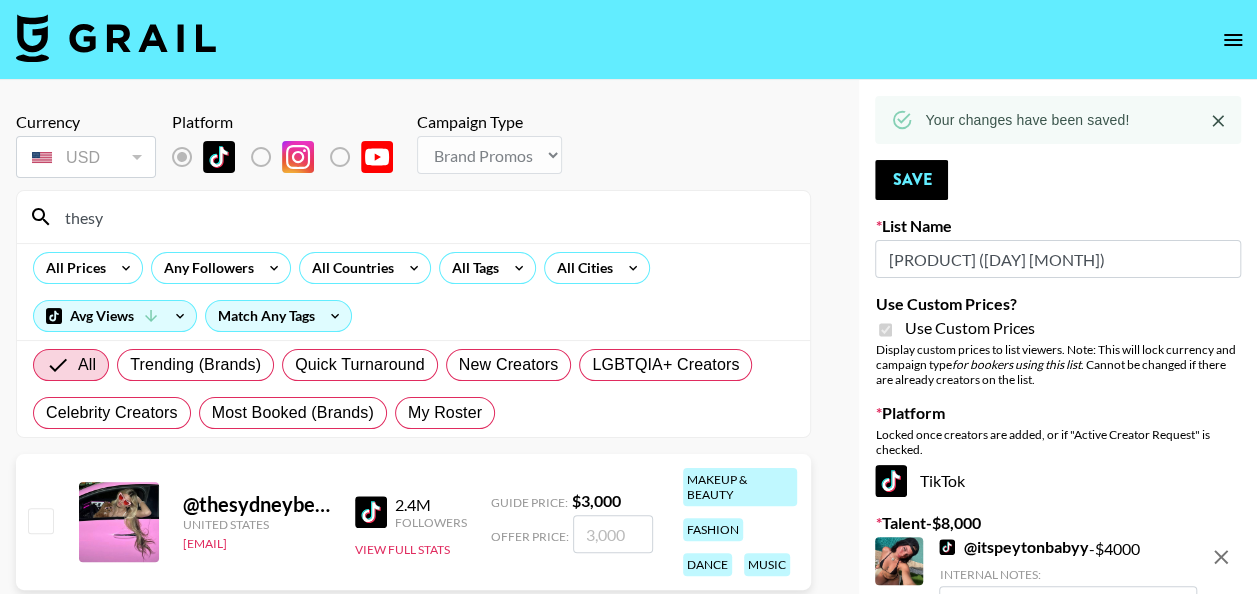 type on "thesy" 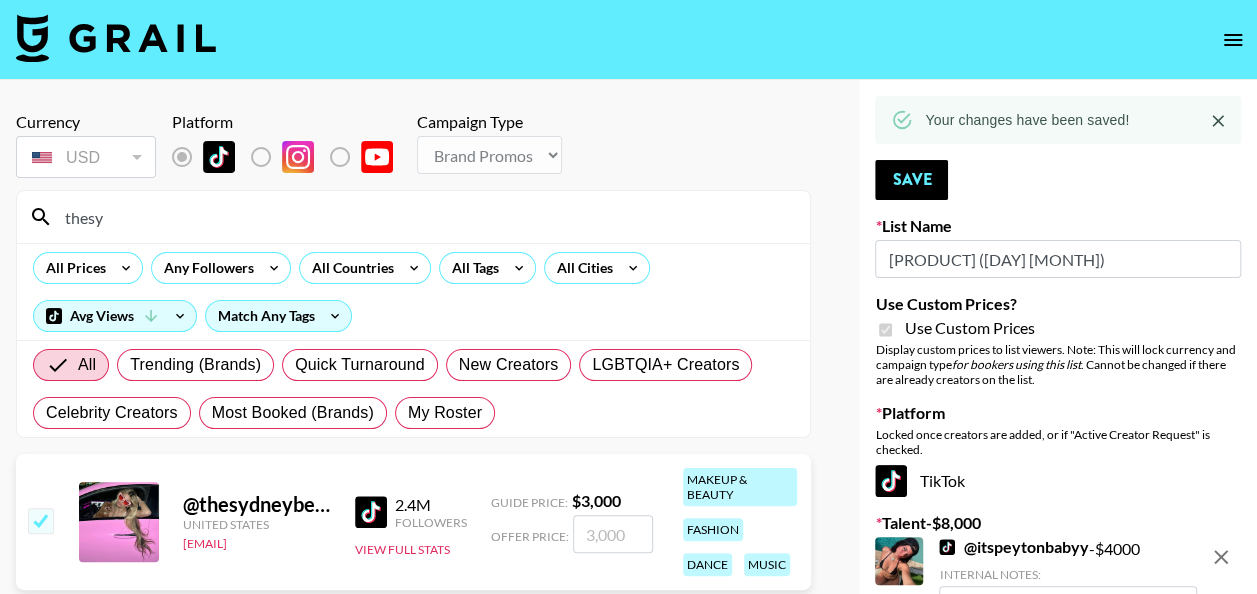checkbox on "true" 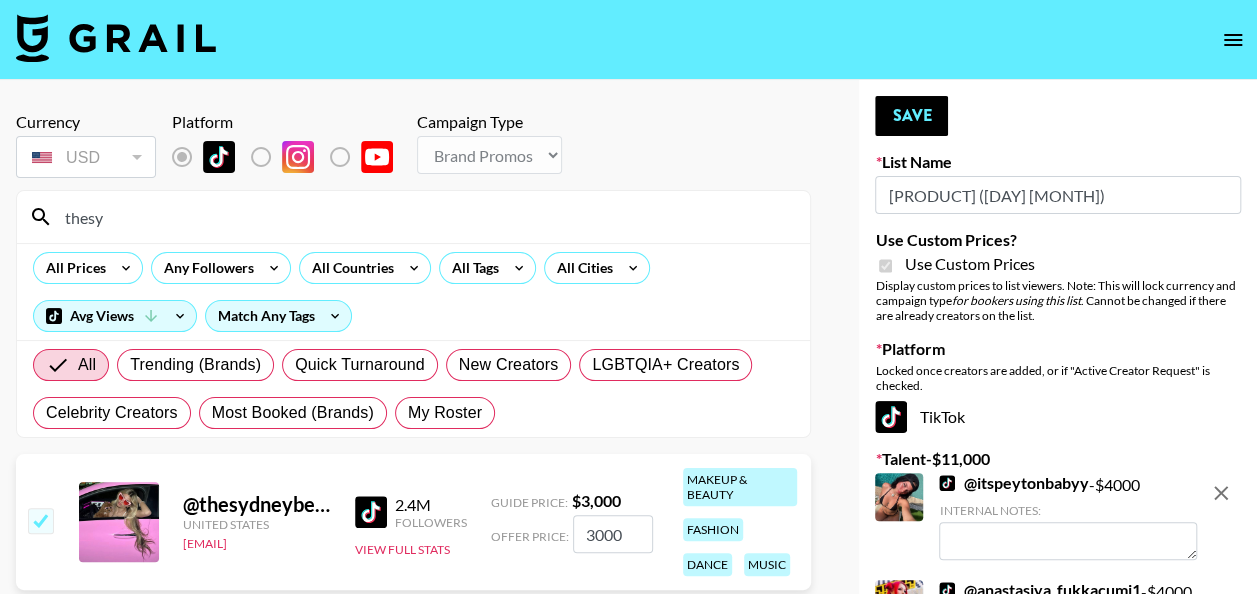 type on "3000" 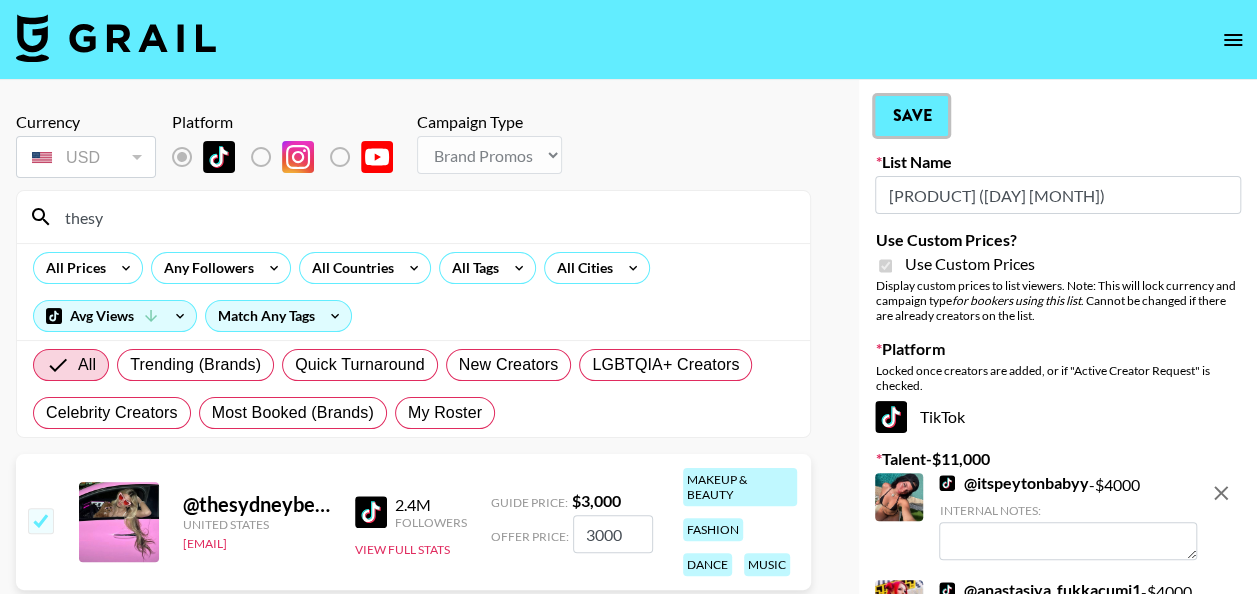click on "Save" at bounding box center (911, 116) 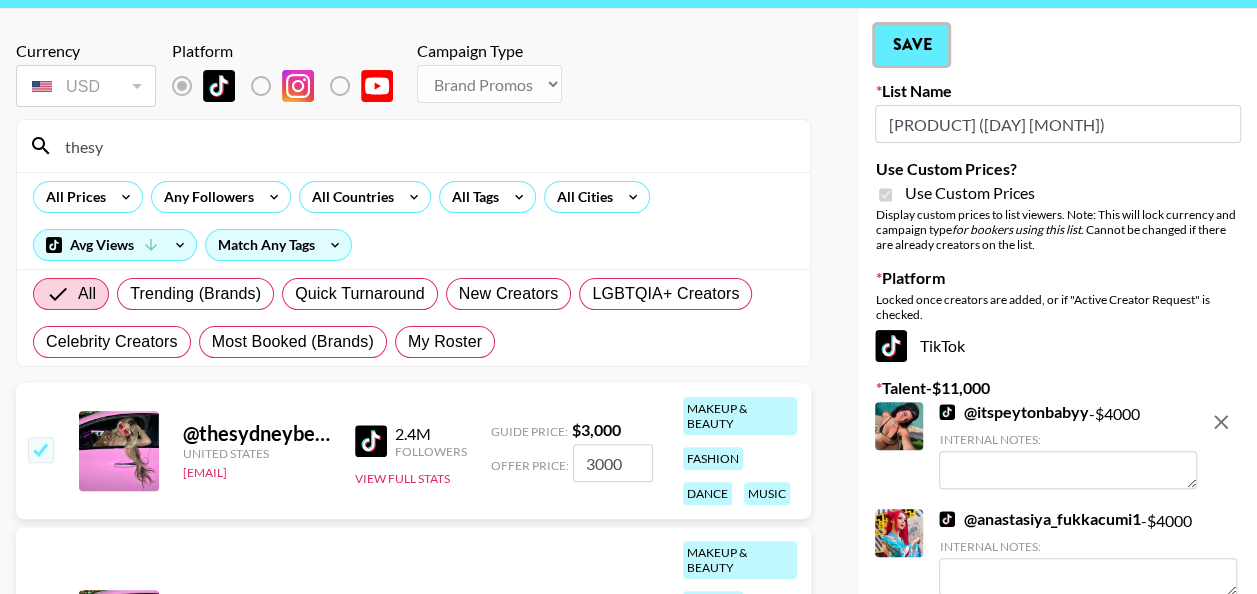 scroll, scrollTop: 0, scrollLeft: 0, axis: both 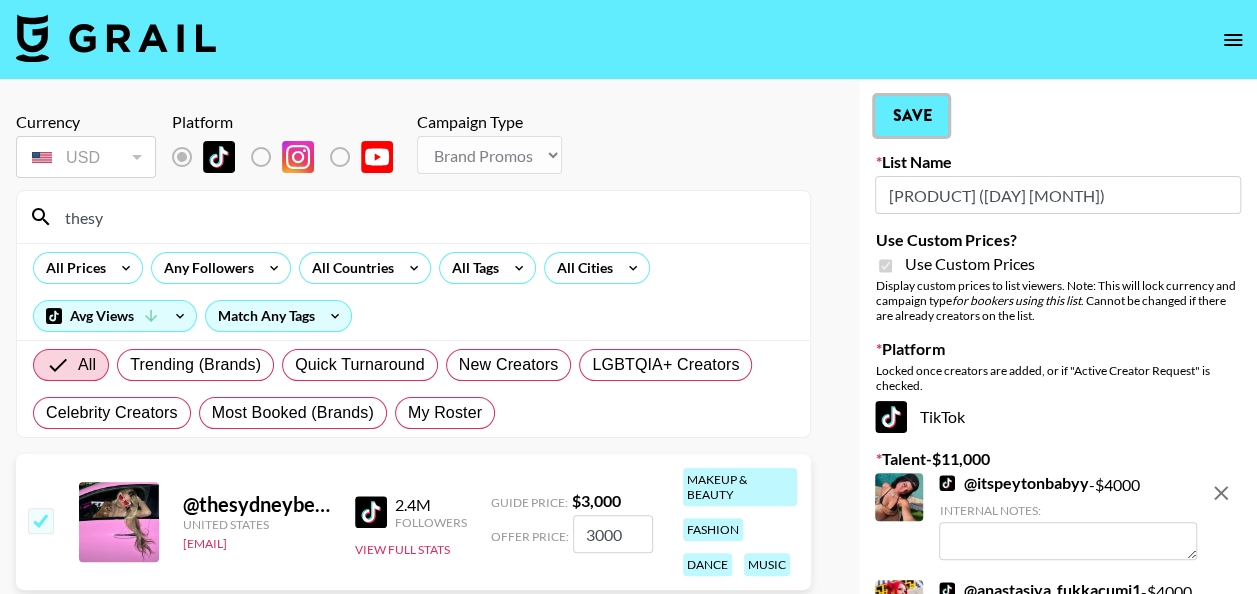 click on "Save" at bounding box center (911, 116) 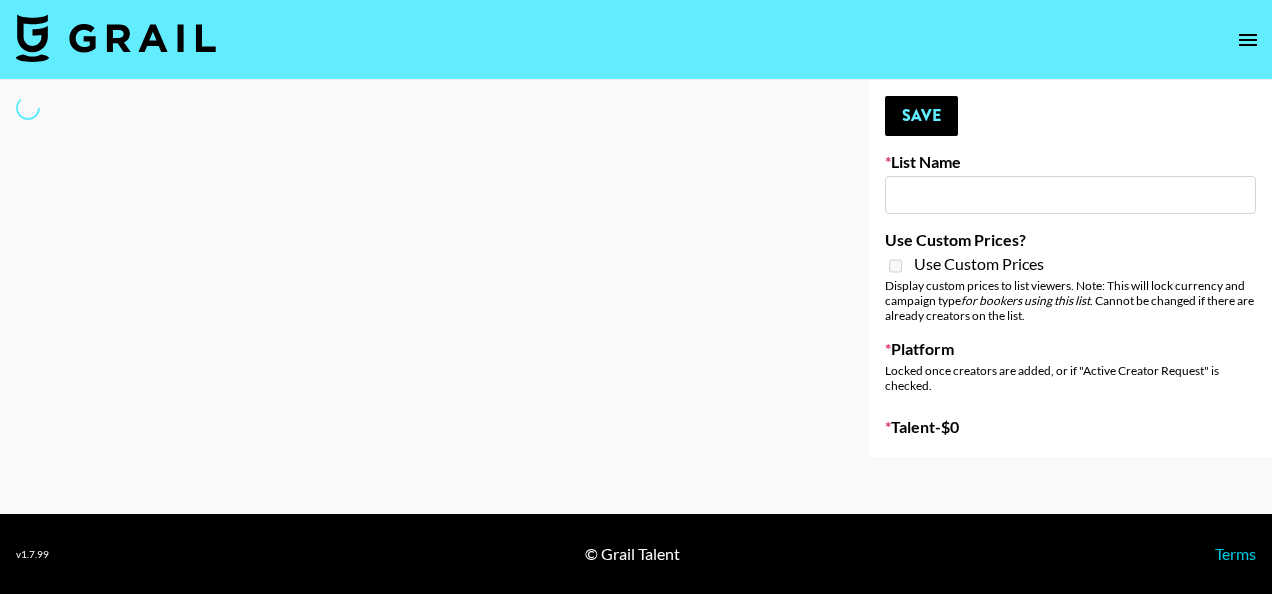 scroll, scrollTop: 0, scrollLeft: 0, axis: both 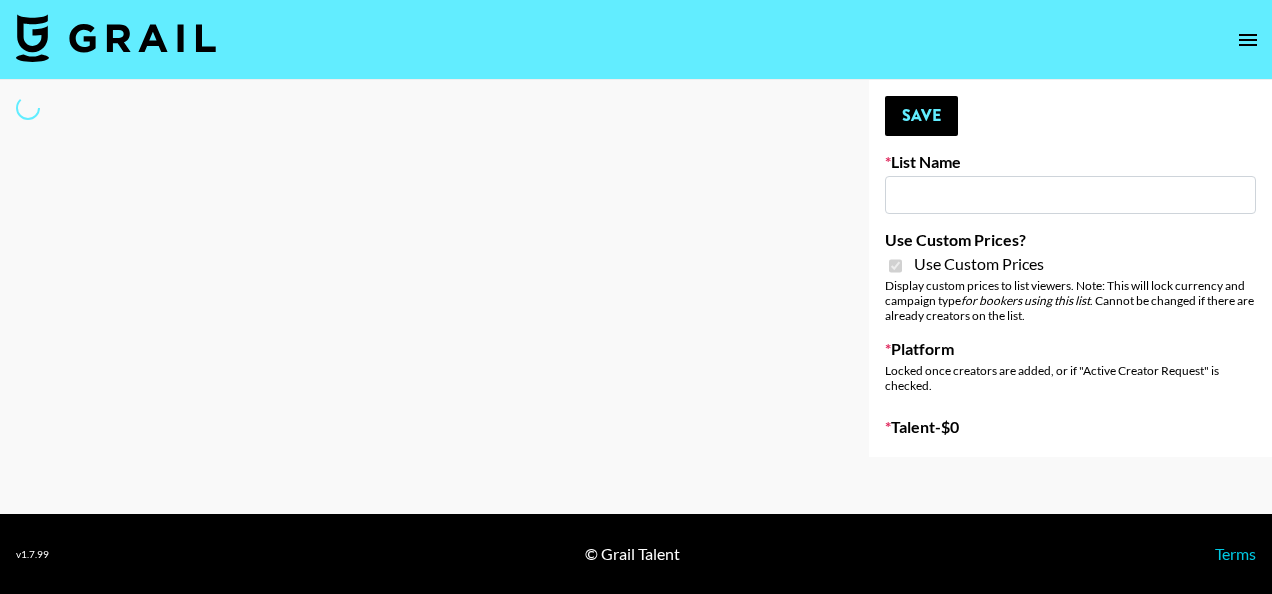 type on "Solitaire Harverst ([DATE])" 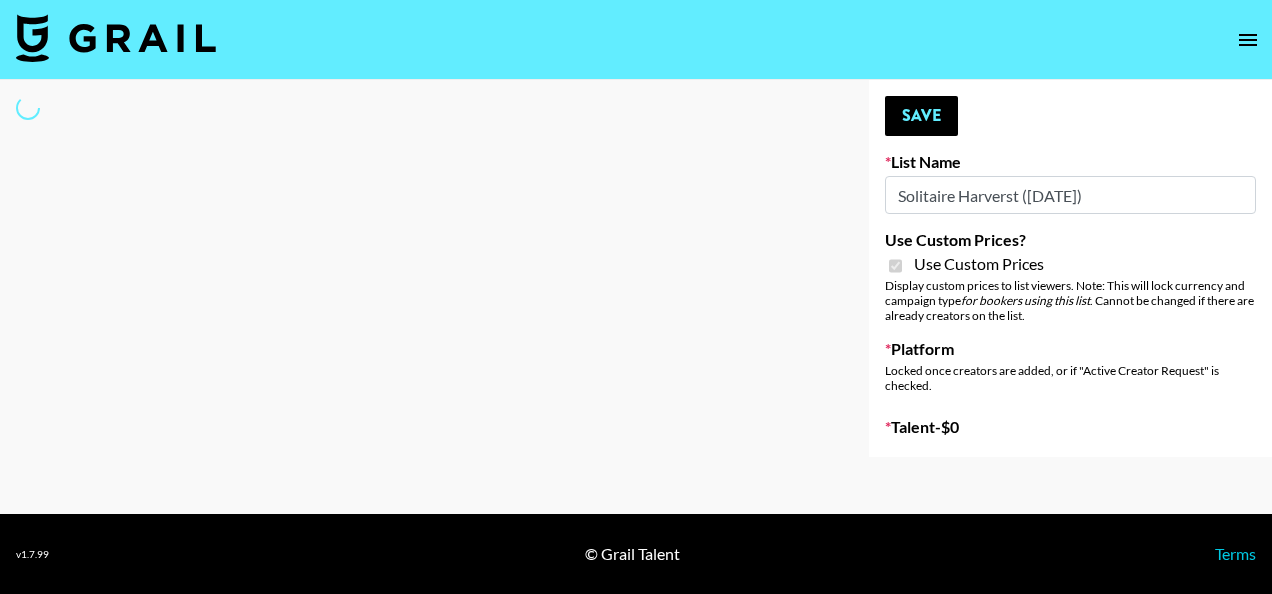 select on "Brand" 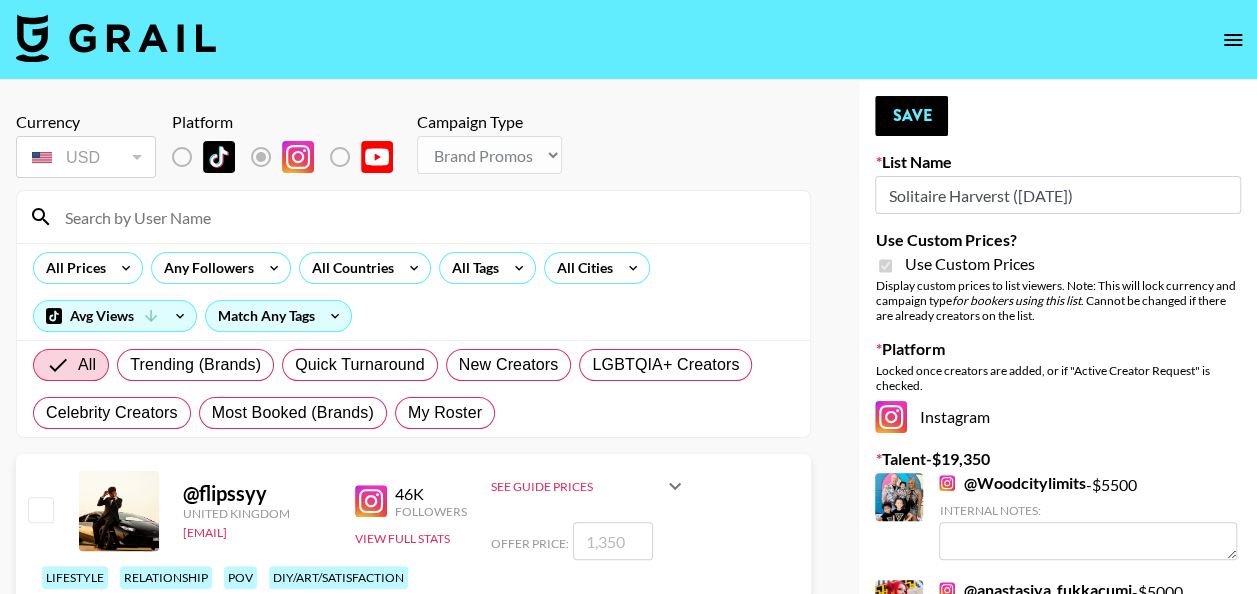 click at bounding box center (425, 217) 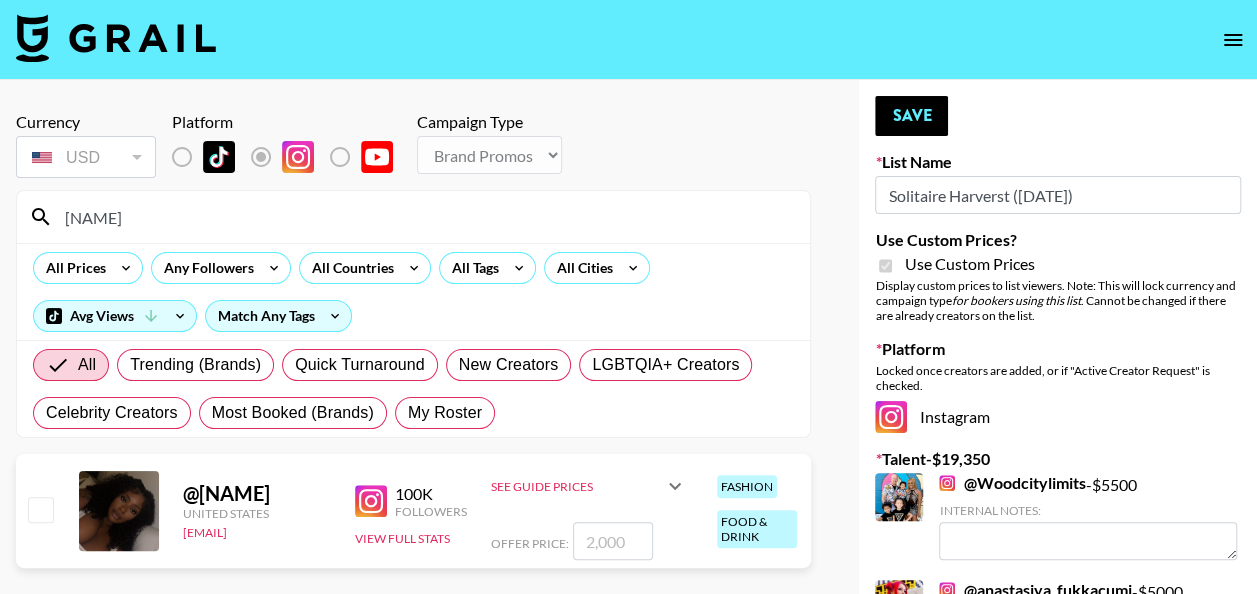 type on "ashly" 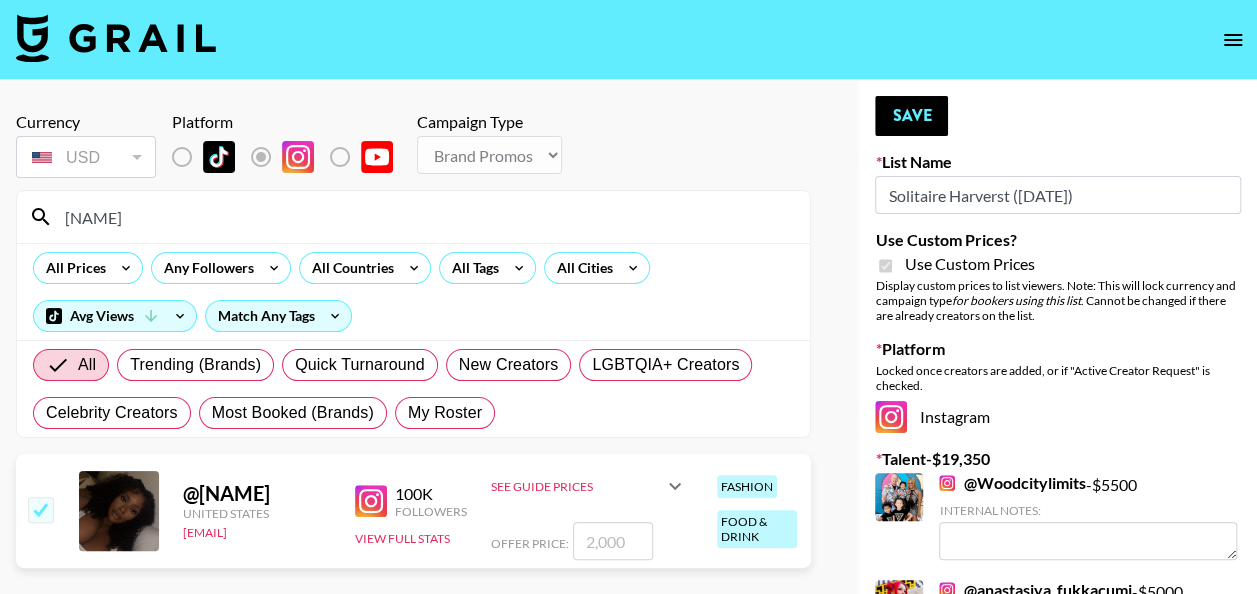 type on "1" 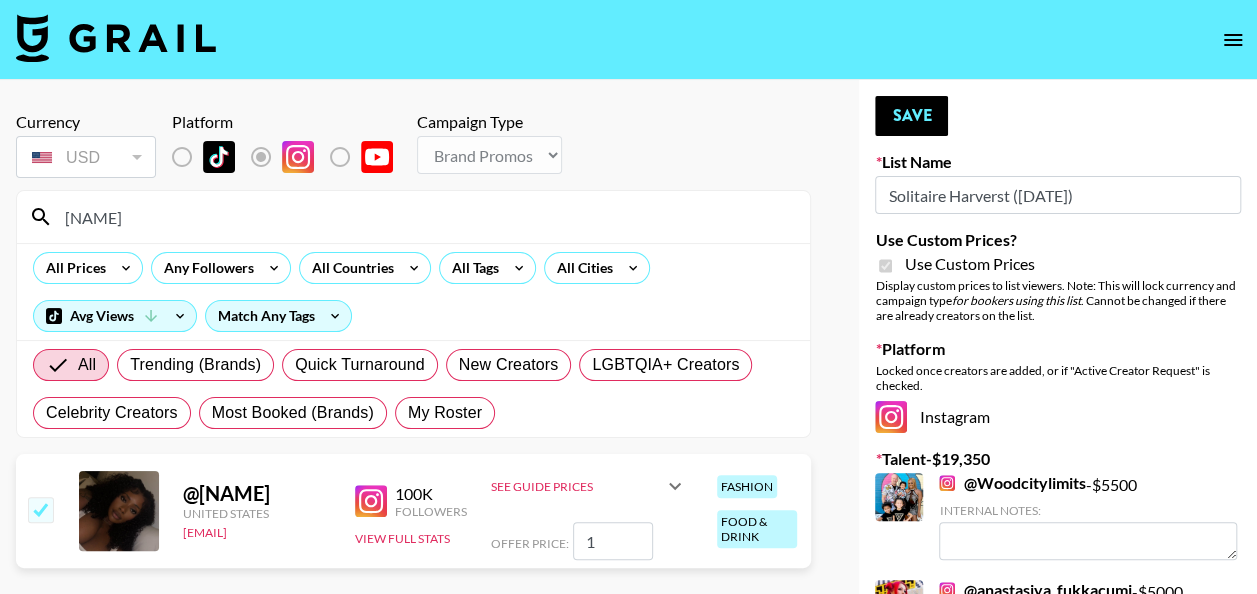 checkbox on "true" 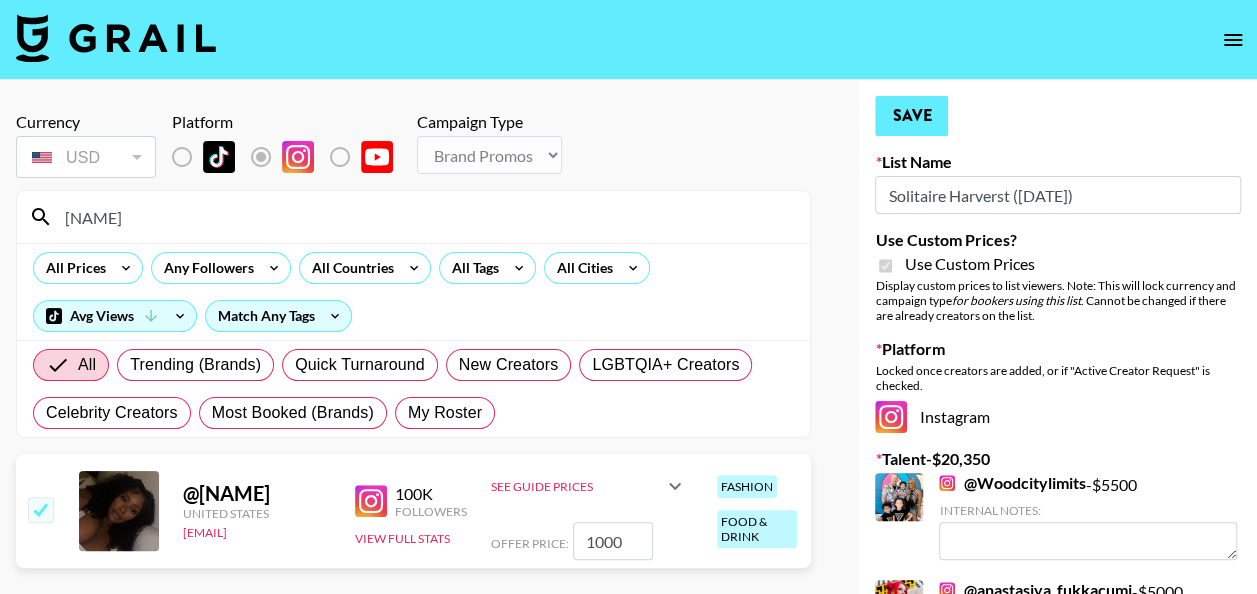 type on "1000" 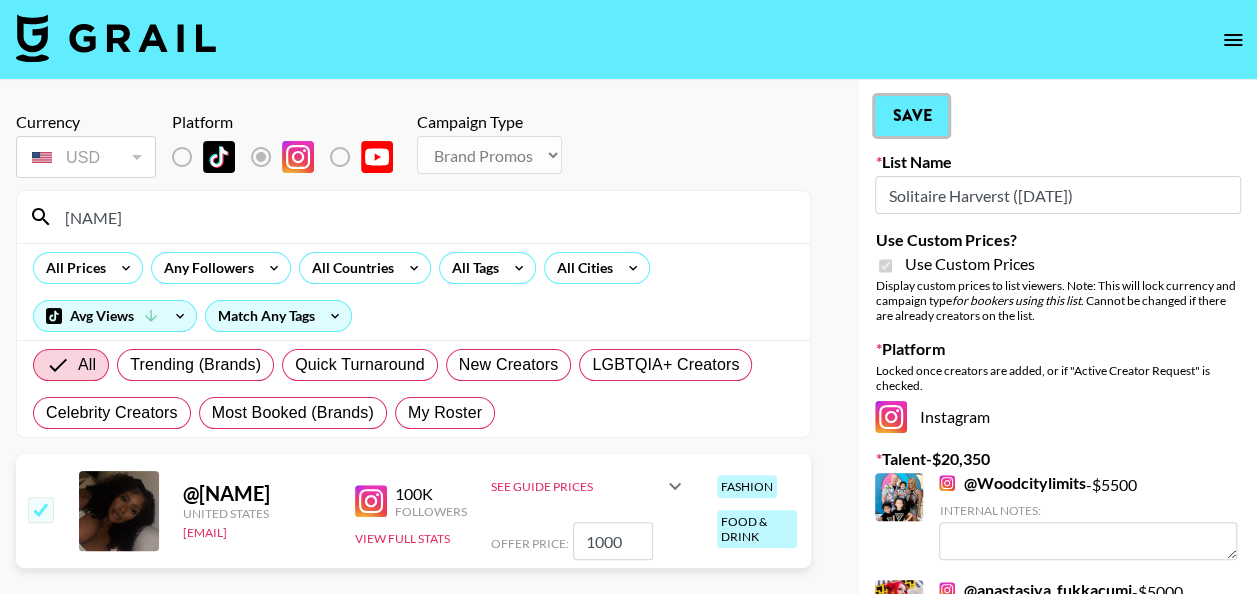 click on "Save" at bounding box center [911, 116] 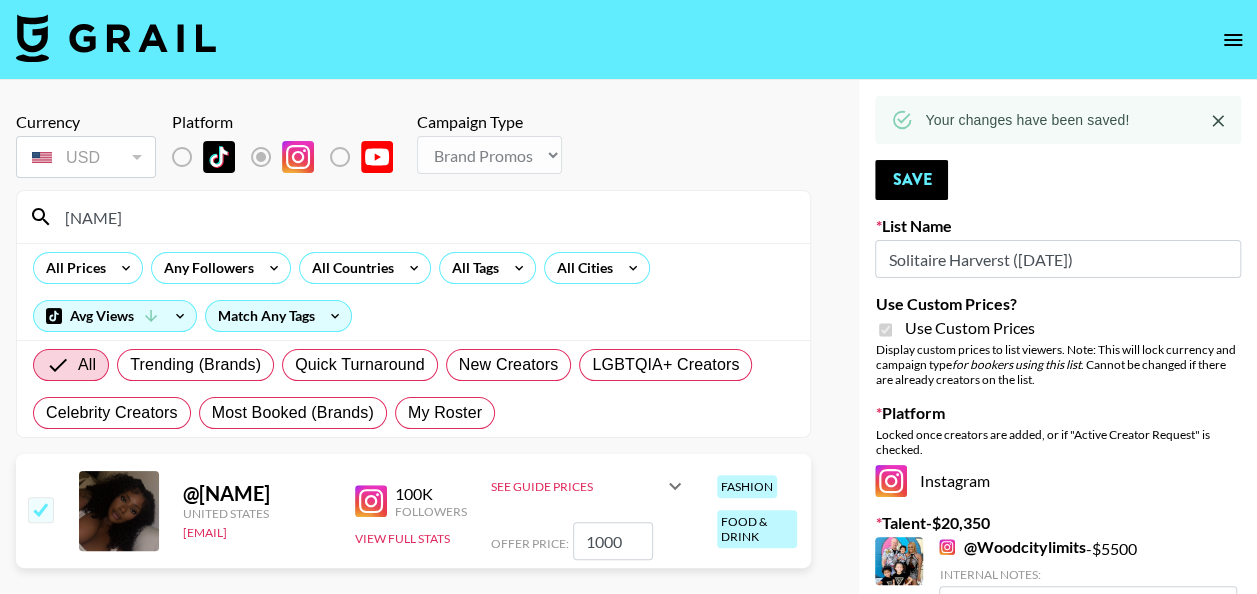 click 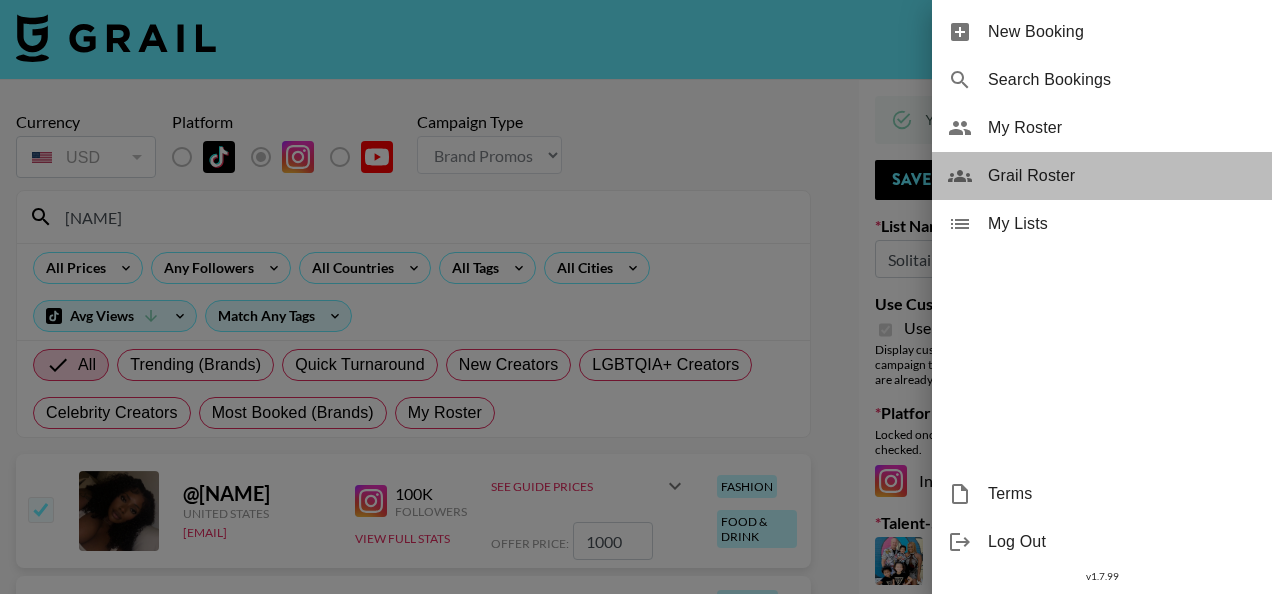 click on "Grail Roster" at bounding box center [1122, 176] 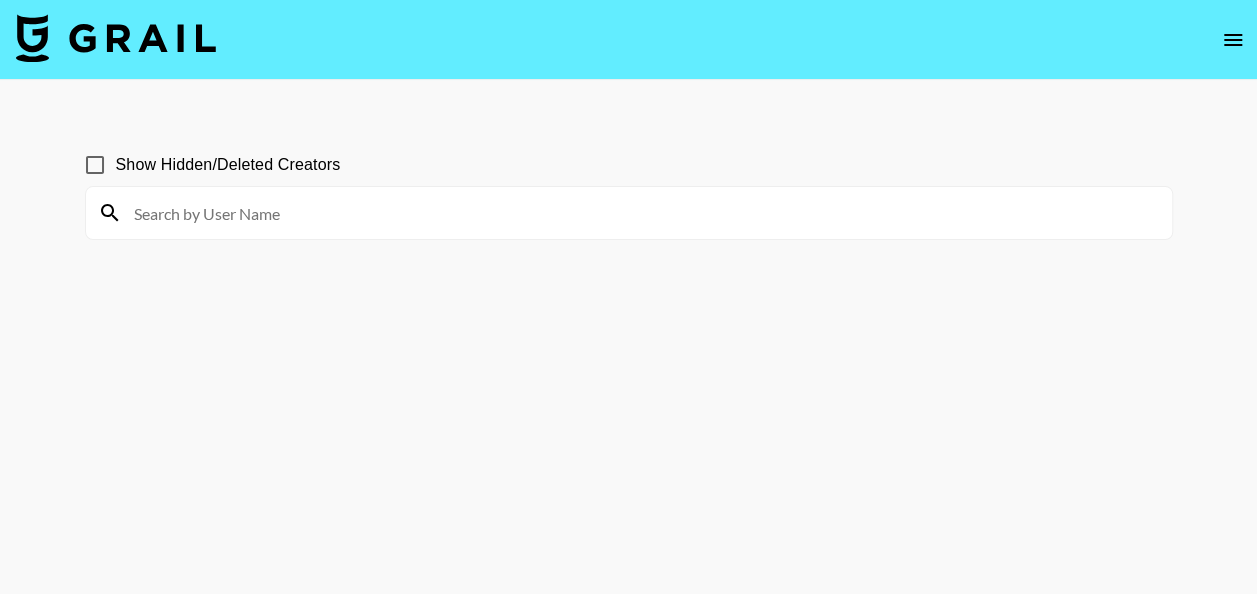click at bounding box center [641, 213] 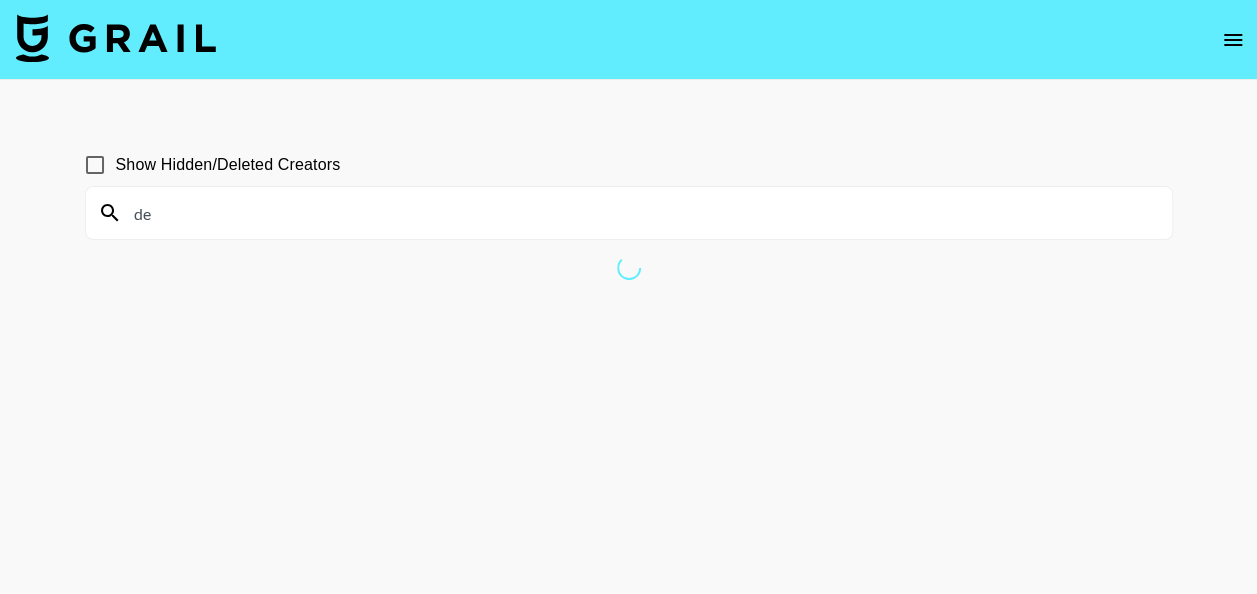 type on "d" 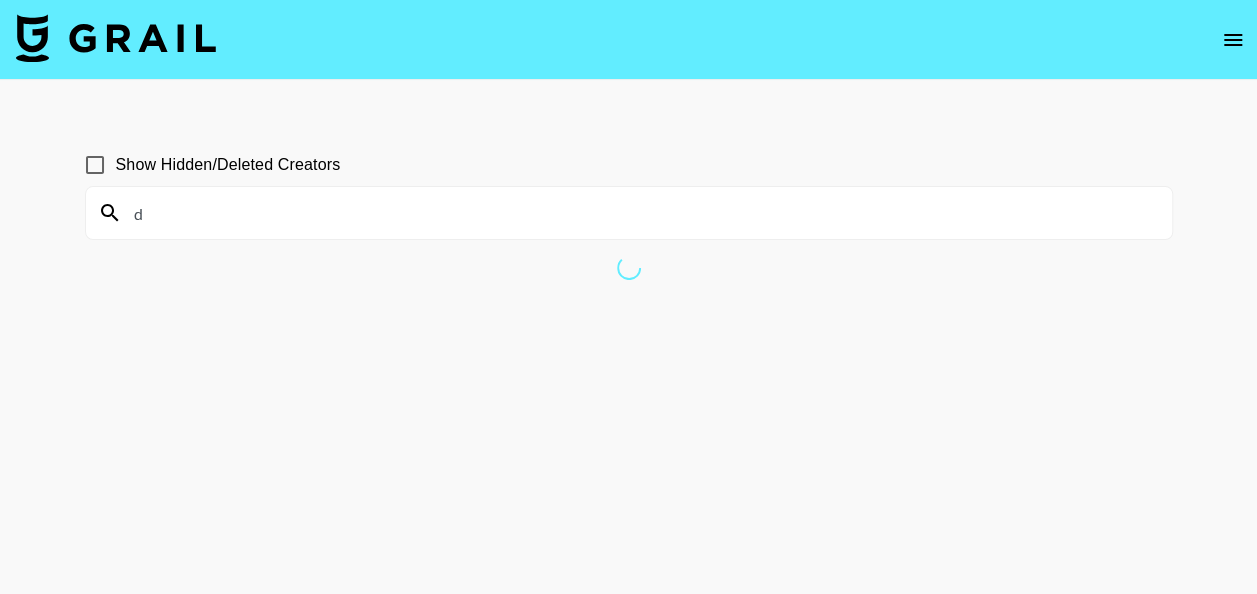 type 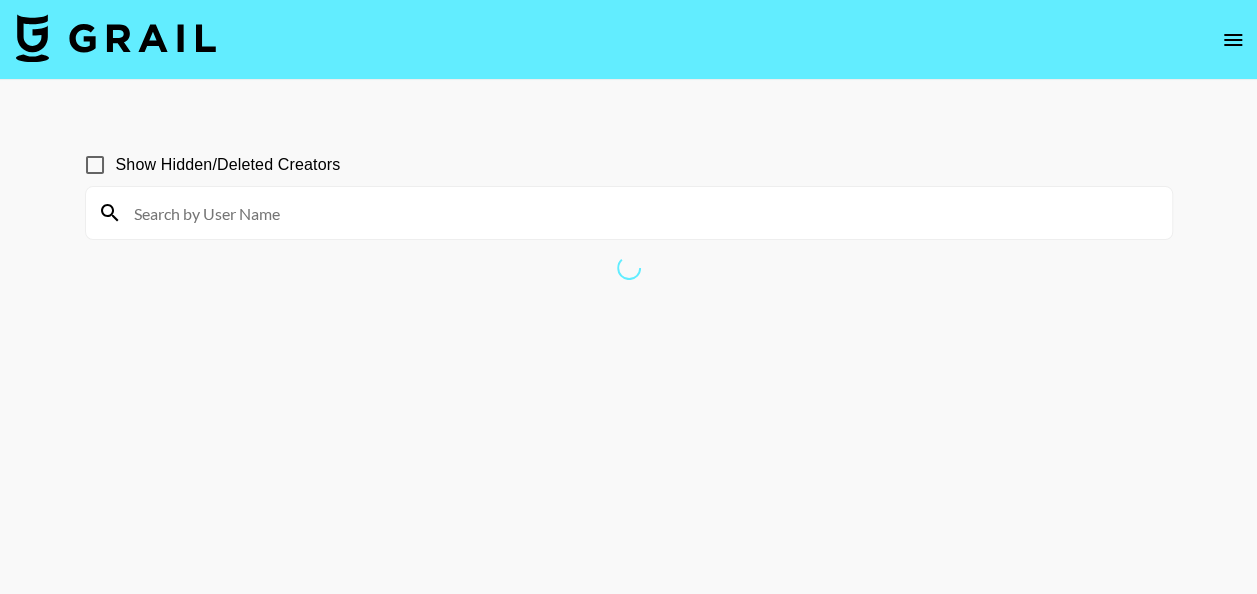 click at bounding box center (116, 38) 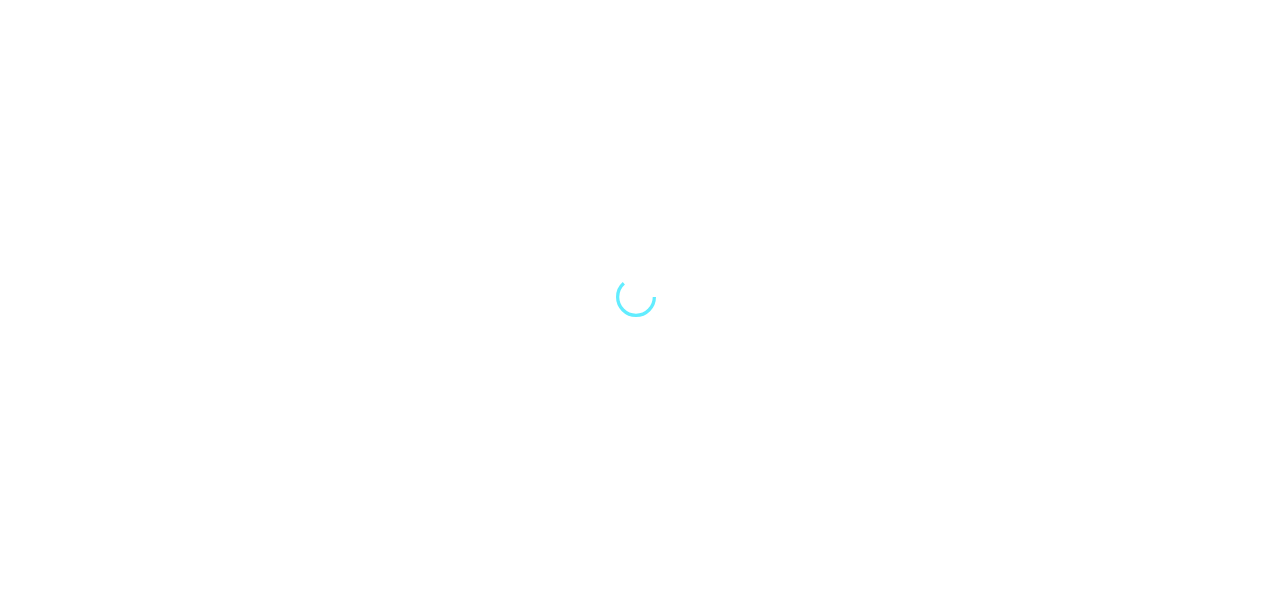 scroll, scrollTop: 0, scrollLeft: 0, axis: both 